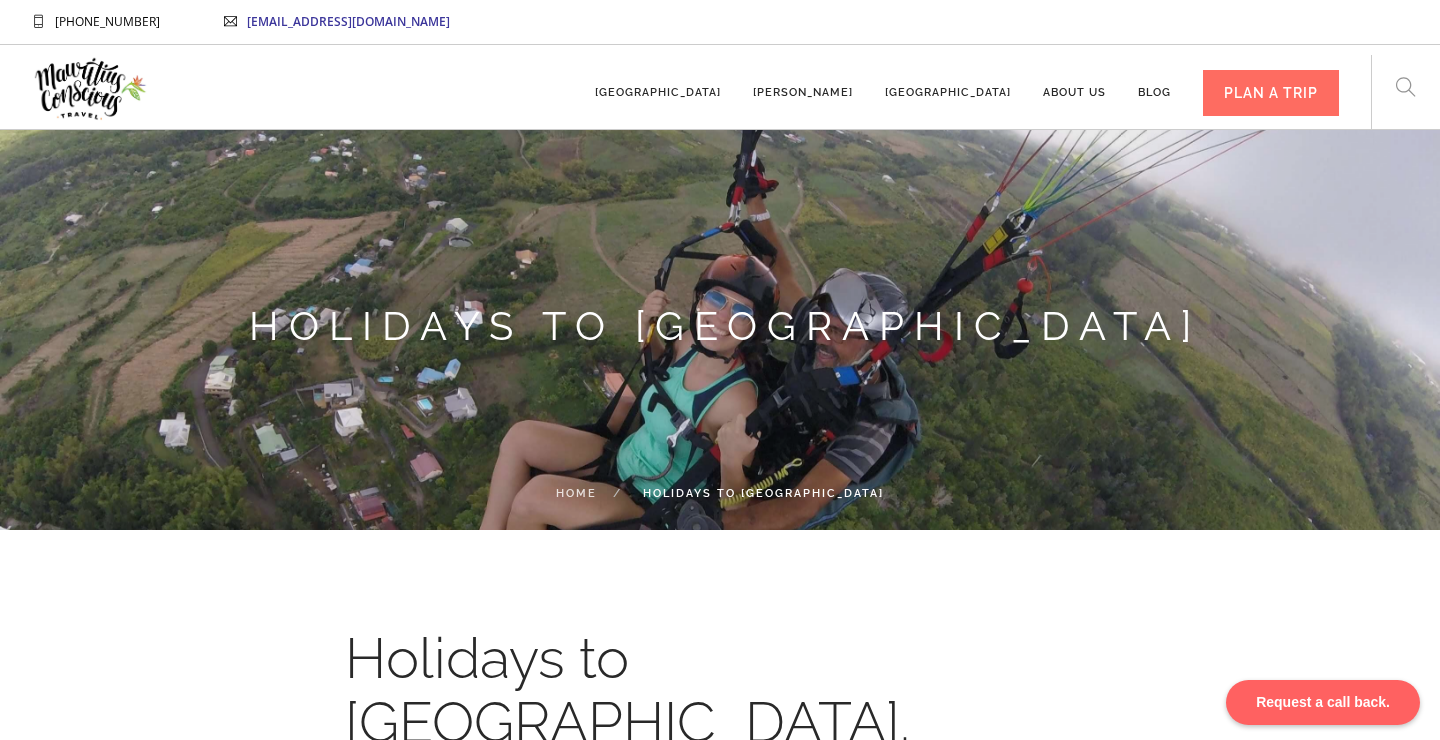 scroll, scrollTop: 0, scrollLeft: 0, axis: both 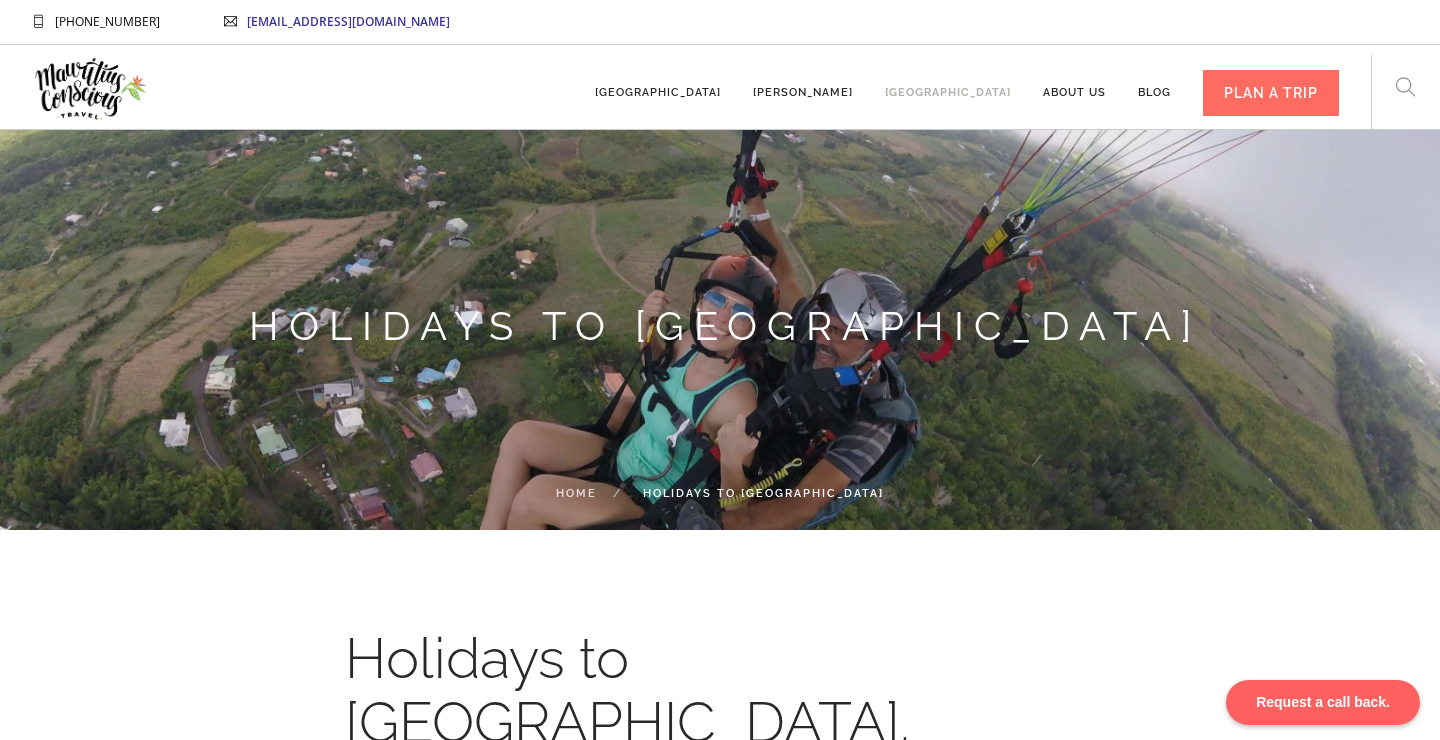 click on "[GEOGRAPHIC_DATA]" at bounding box center [948, 83] 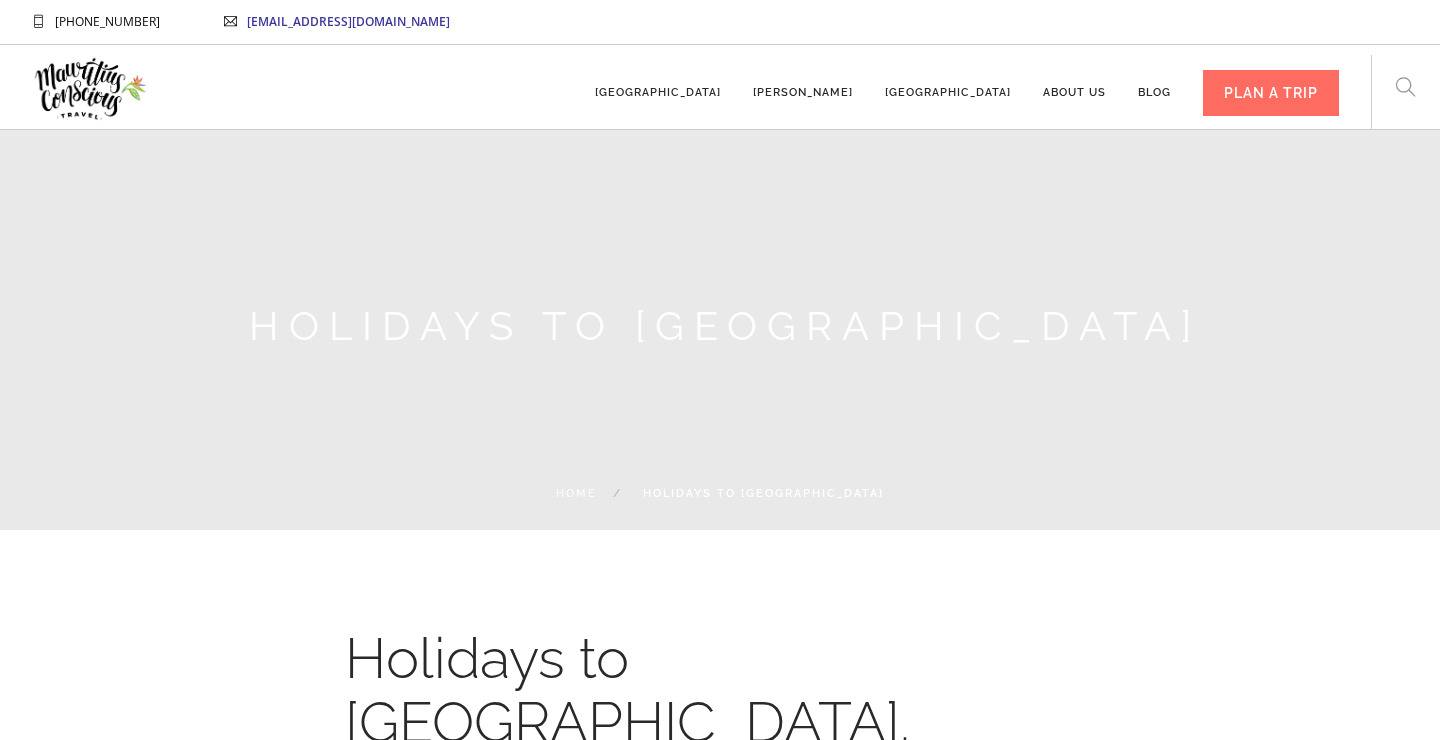 scroll, scrollTop: 72, scrollLeft: 0, axis: vertical 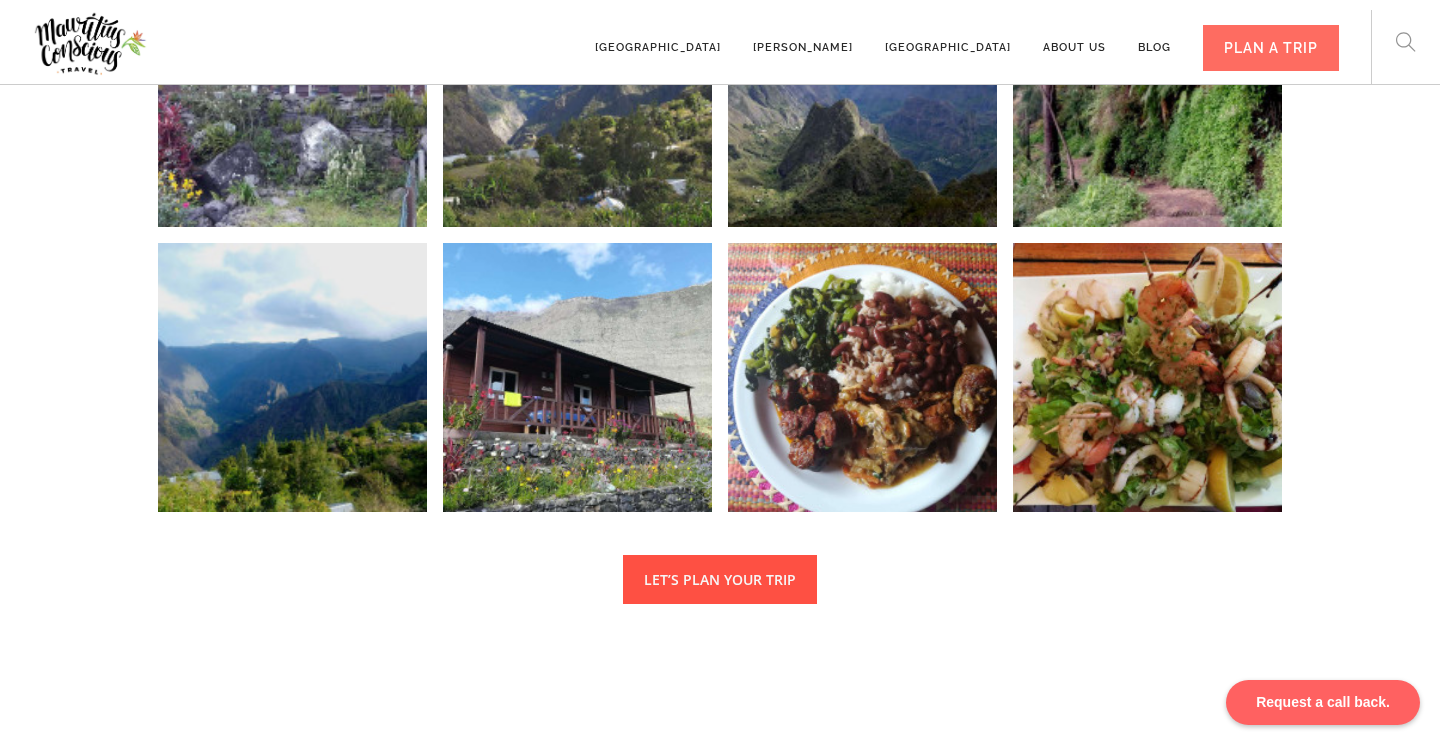click on "LET’S PLAN YOUR TRIP" at bounding box center (720, 579) 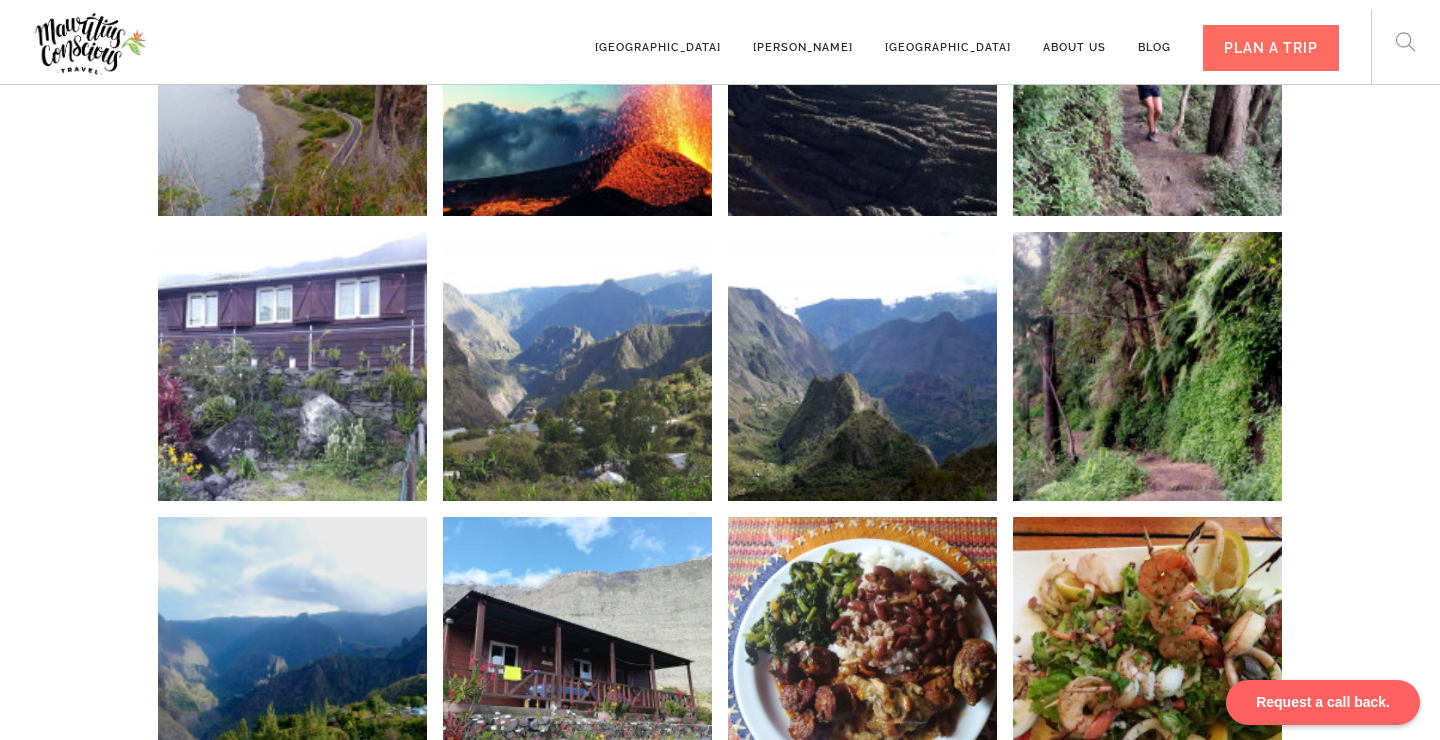 scroll, scrollTop: 1669, scrollLeft: 0, axis: vertical 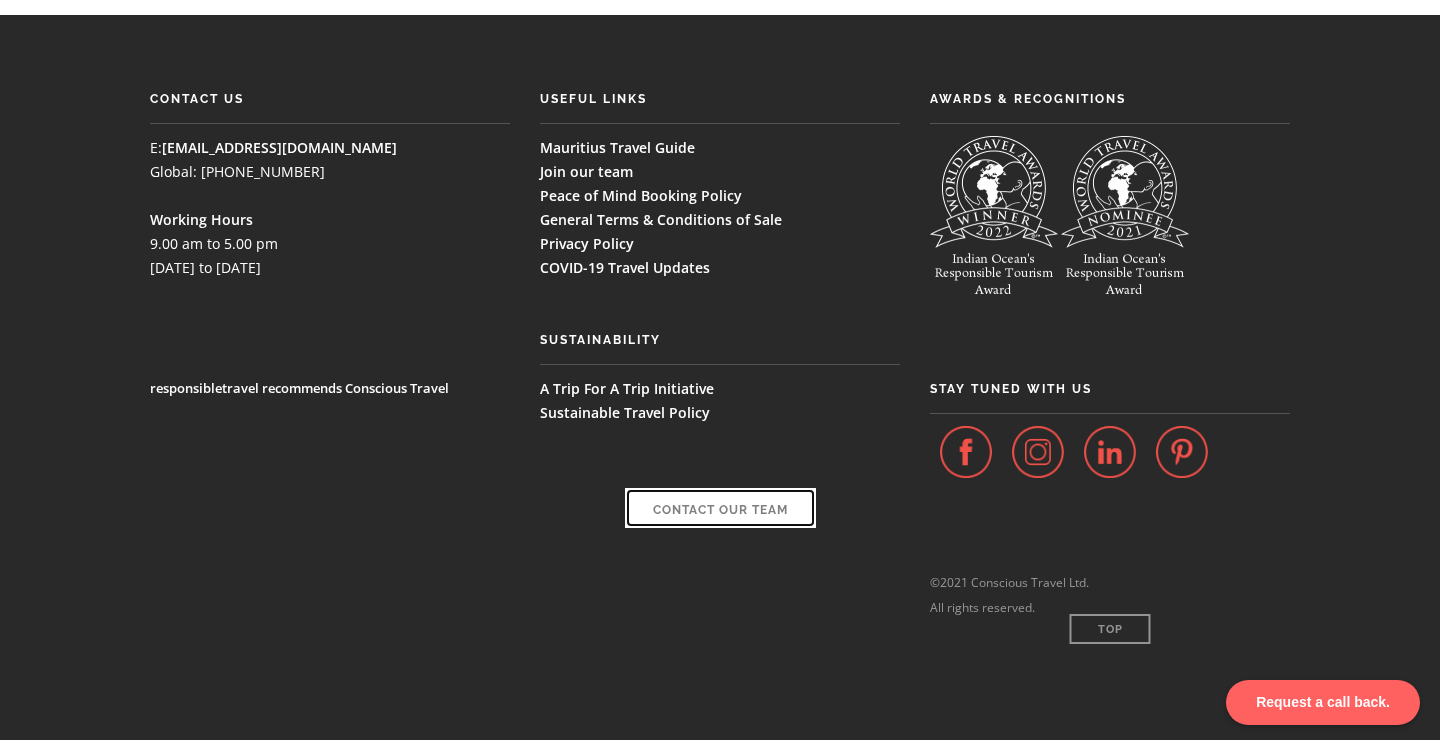 click on "Contact Our Team" at bounding box center [720, 508] 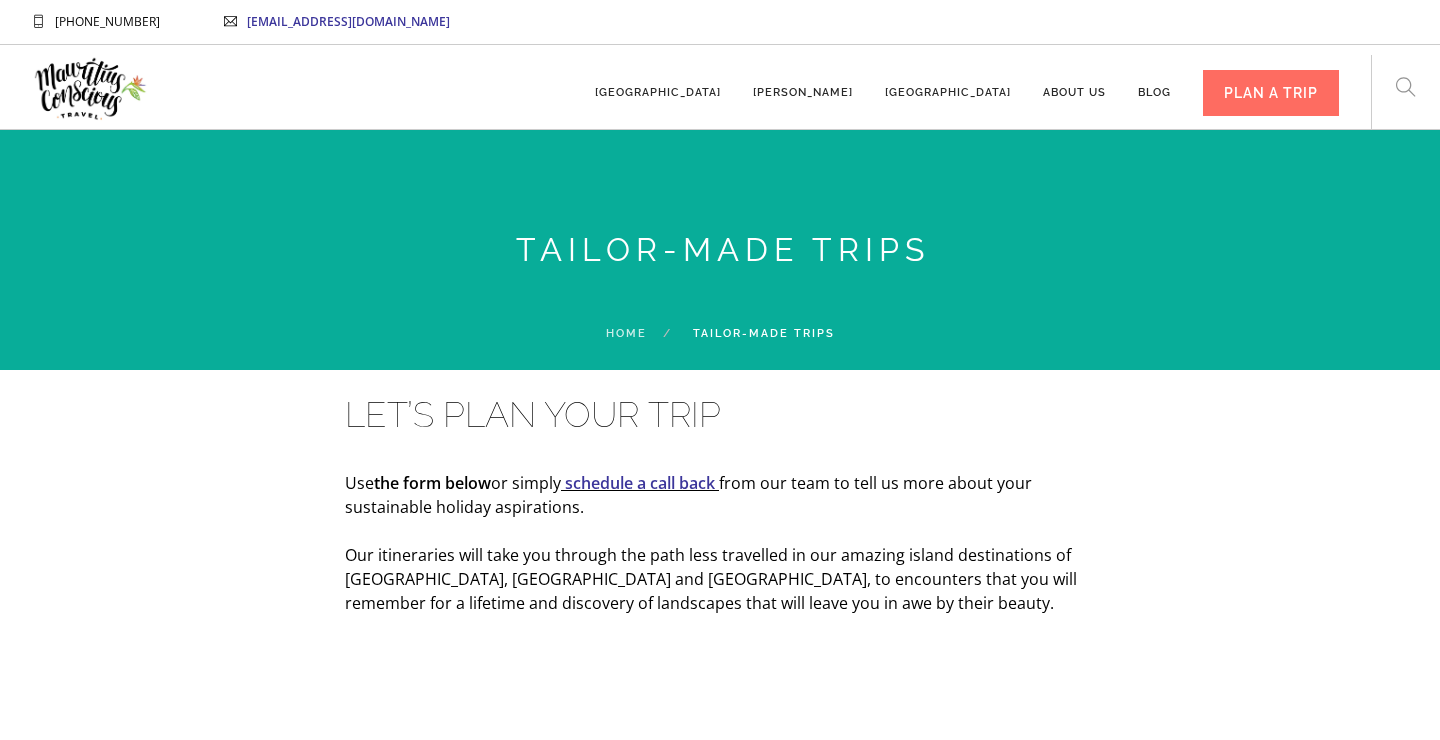 scroll, scrollTop: 0, scrollLeft: 0, axis: both 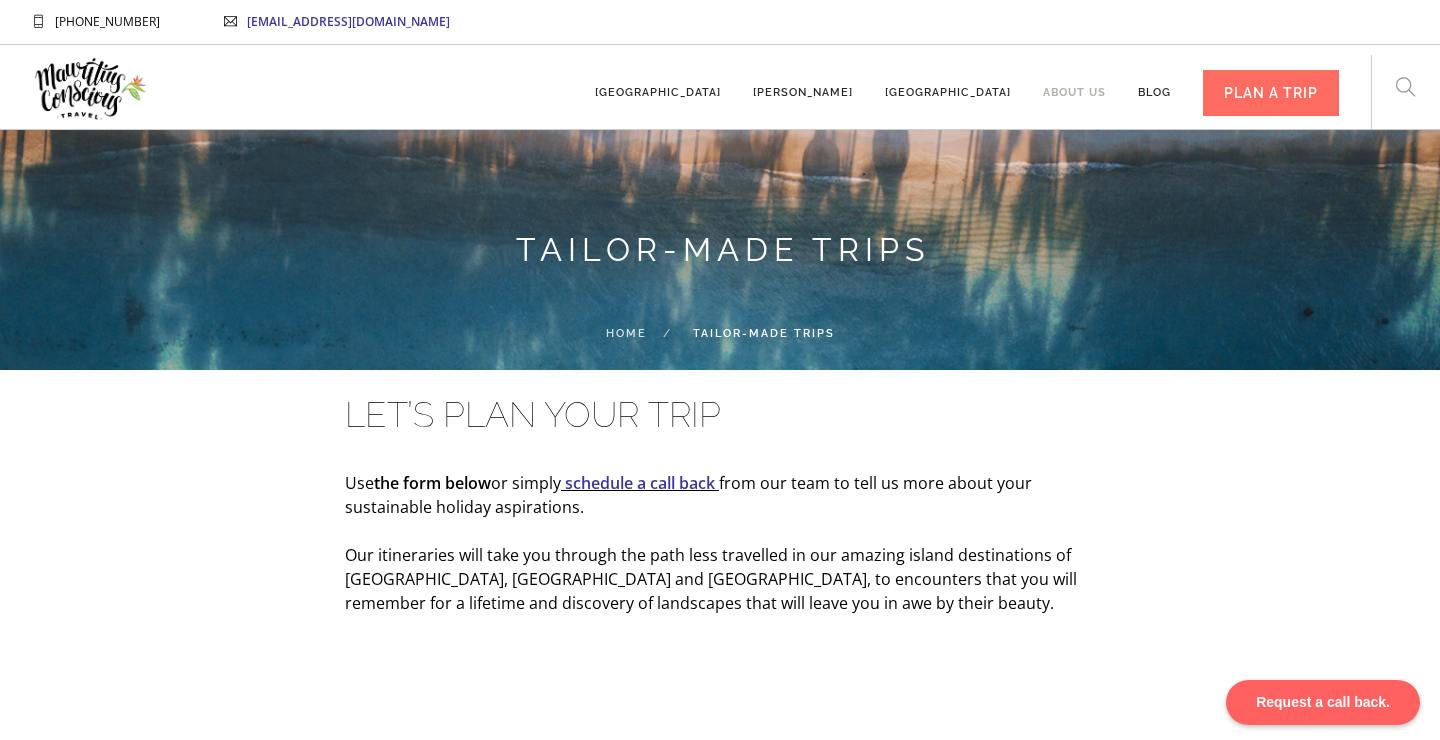 click on "About us" at bounding box center (1074, 83) 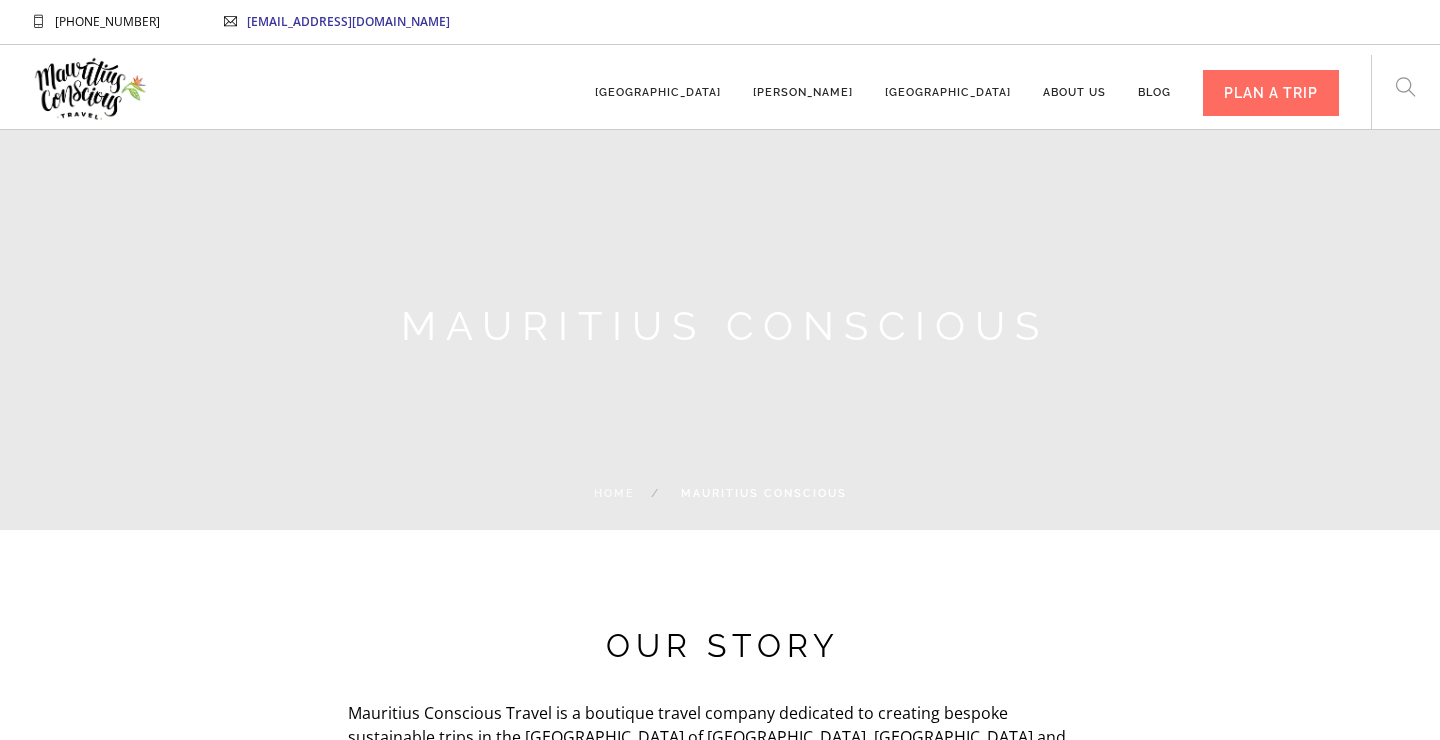 scroll, scrollTop: 0, scrollLeft: 0, axis: both 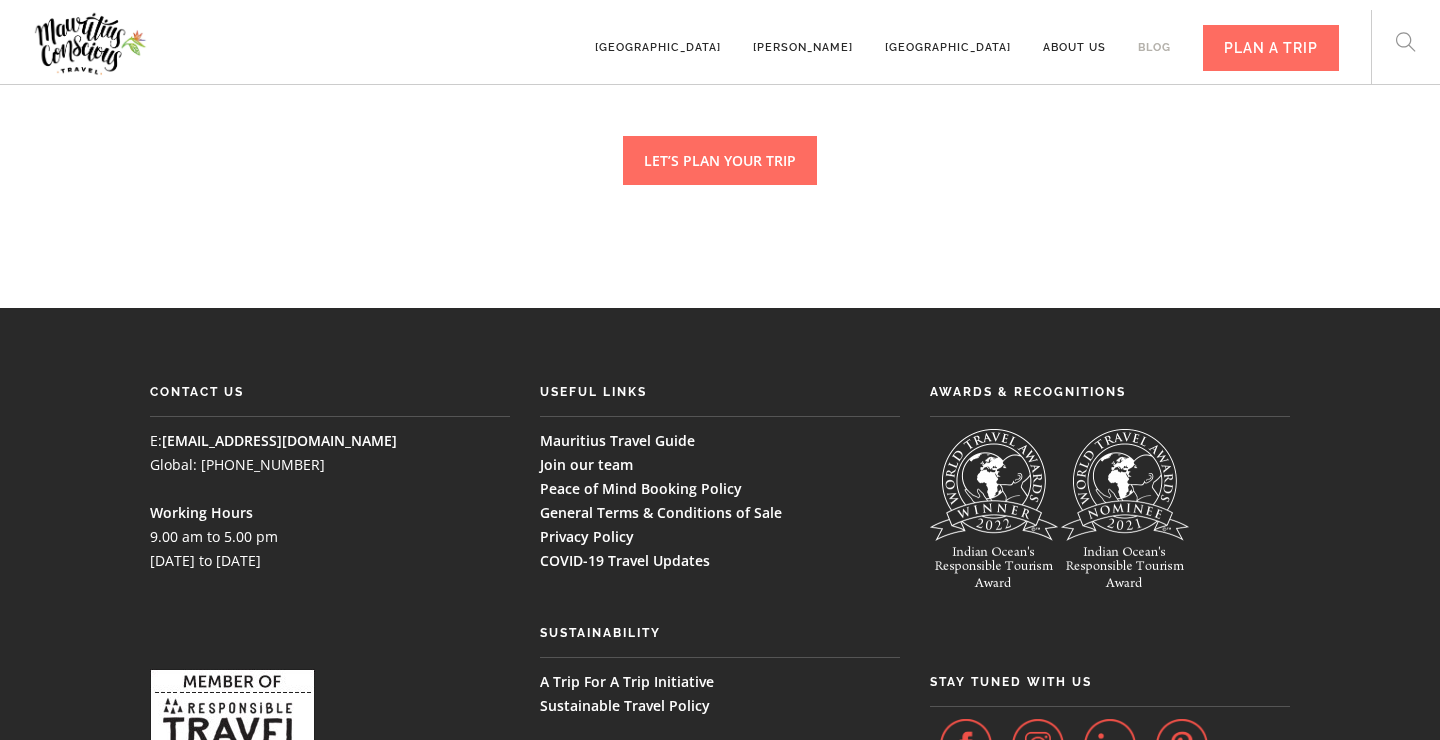 click on "Blog" at bounding box center (1154, 38) 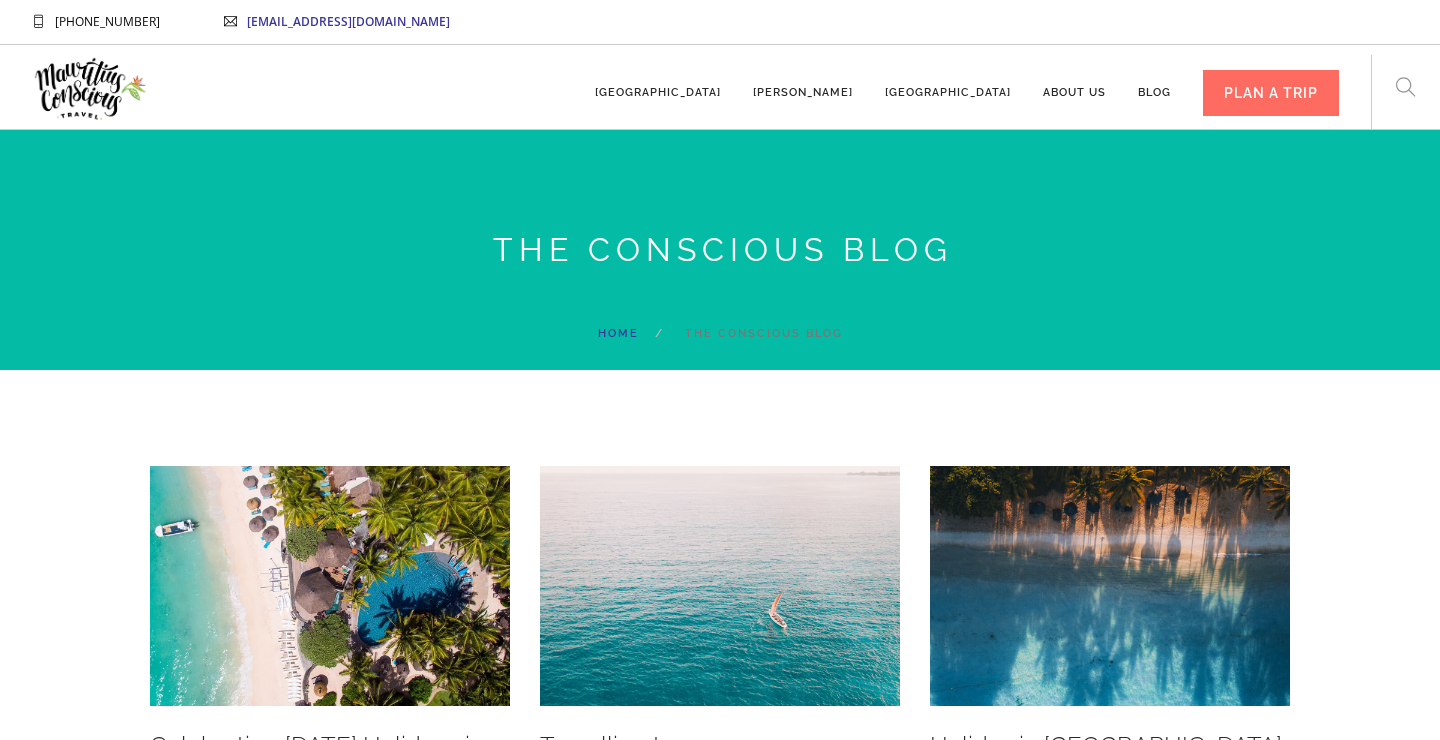 scroll, scrollTop: 344, scrollLeft: 0, axis: vertical 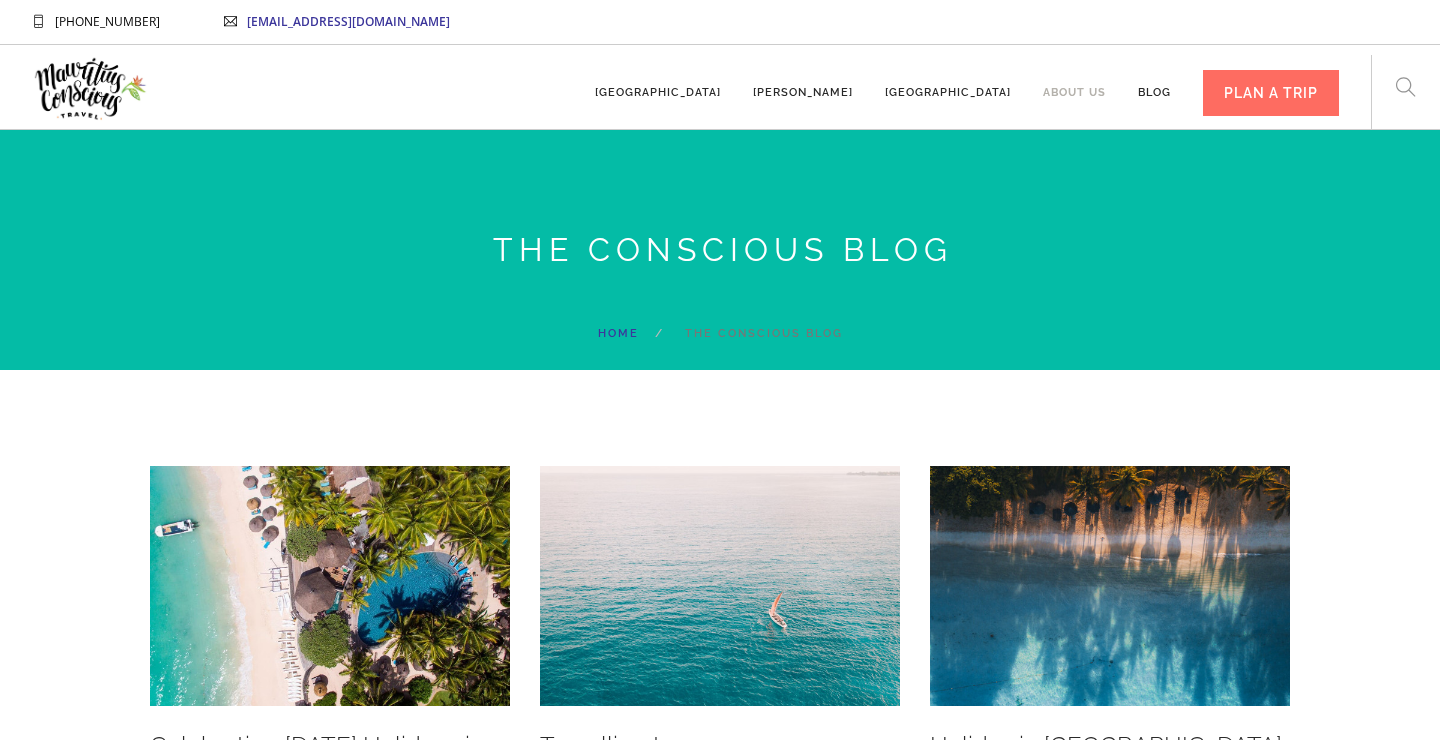 click on "About us" at bounding box center [1074, 83] 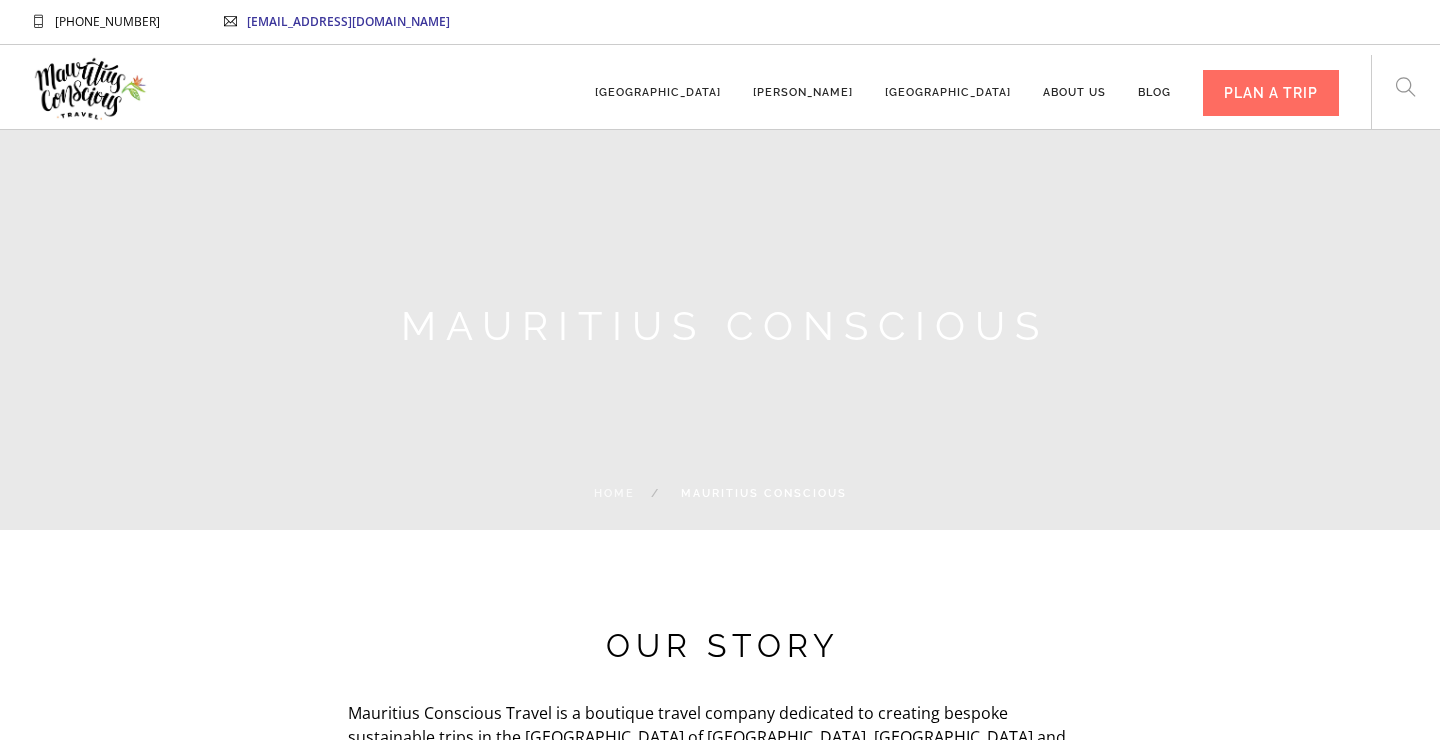 scroll, scrollTop: 0, scrollLeft: 0, axis: both 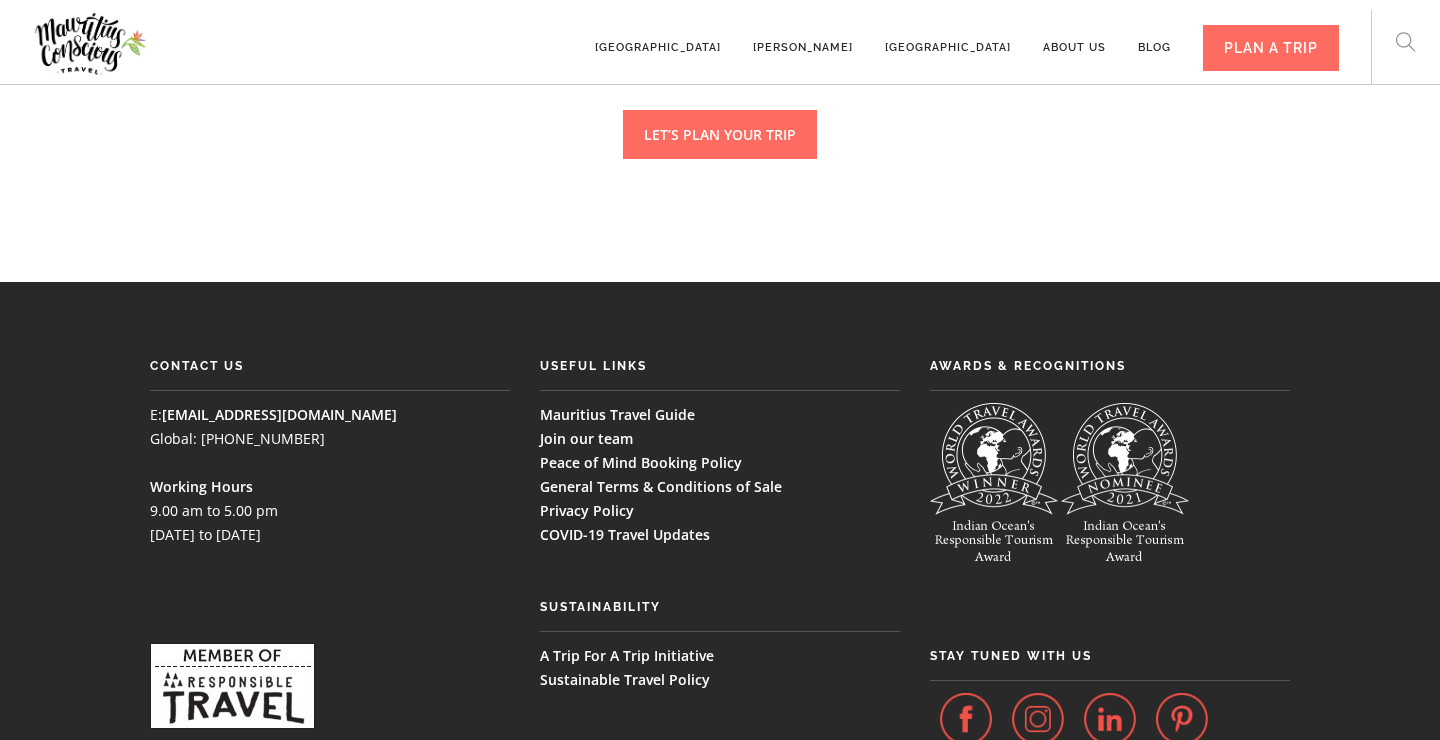 click on "Contact Our Team" at bounding box center (720, 775) 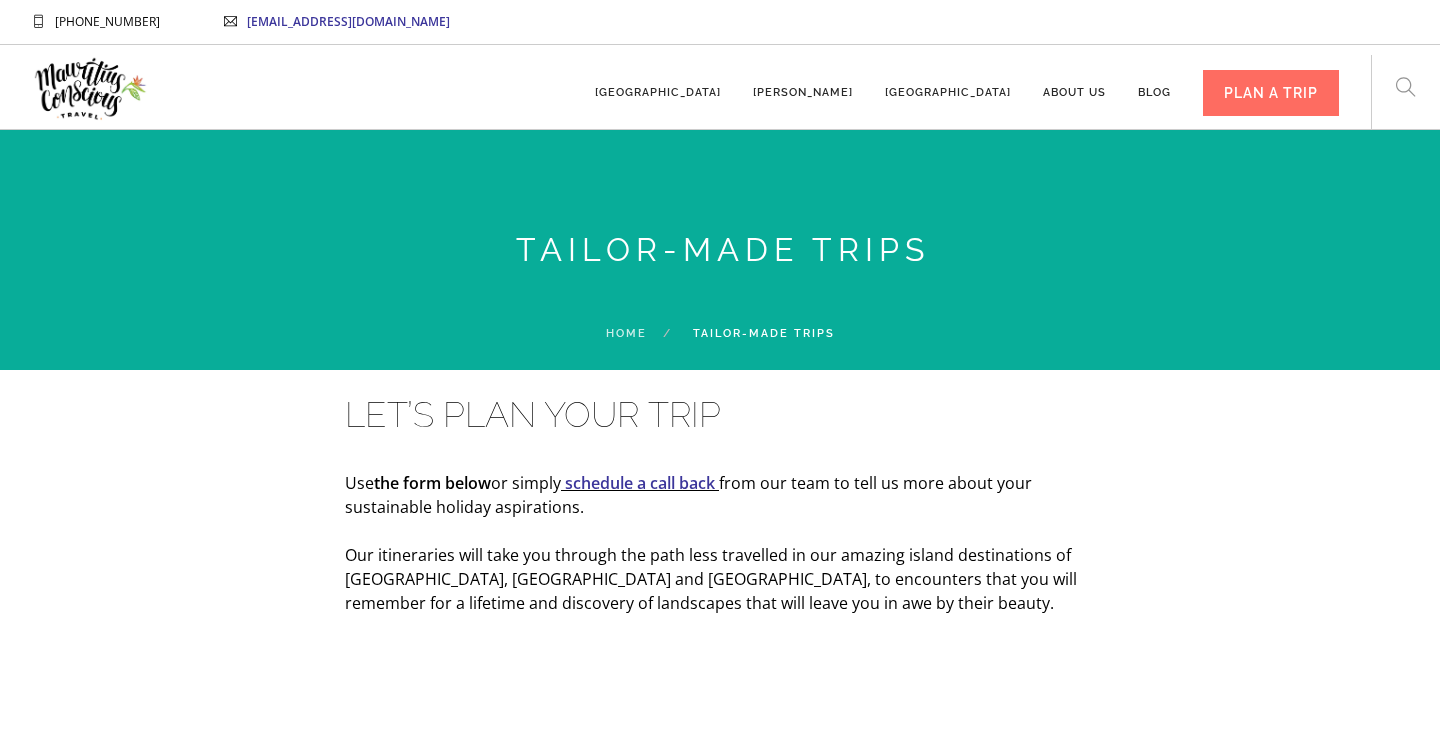 scroll, scrollTop: 823, scrollLeft: 0, axis: vertical 